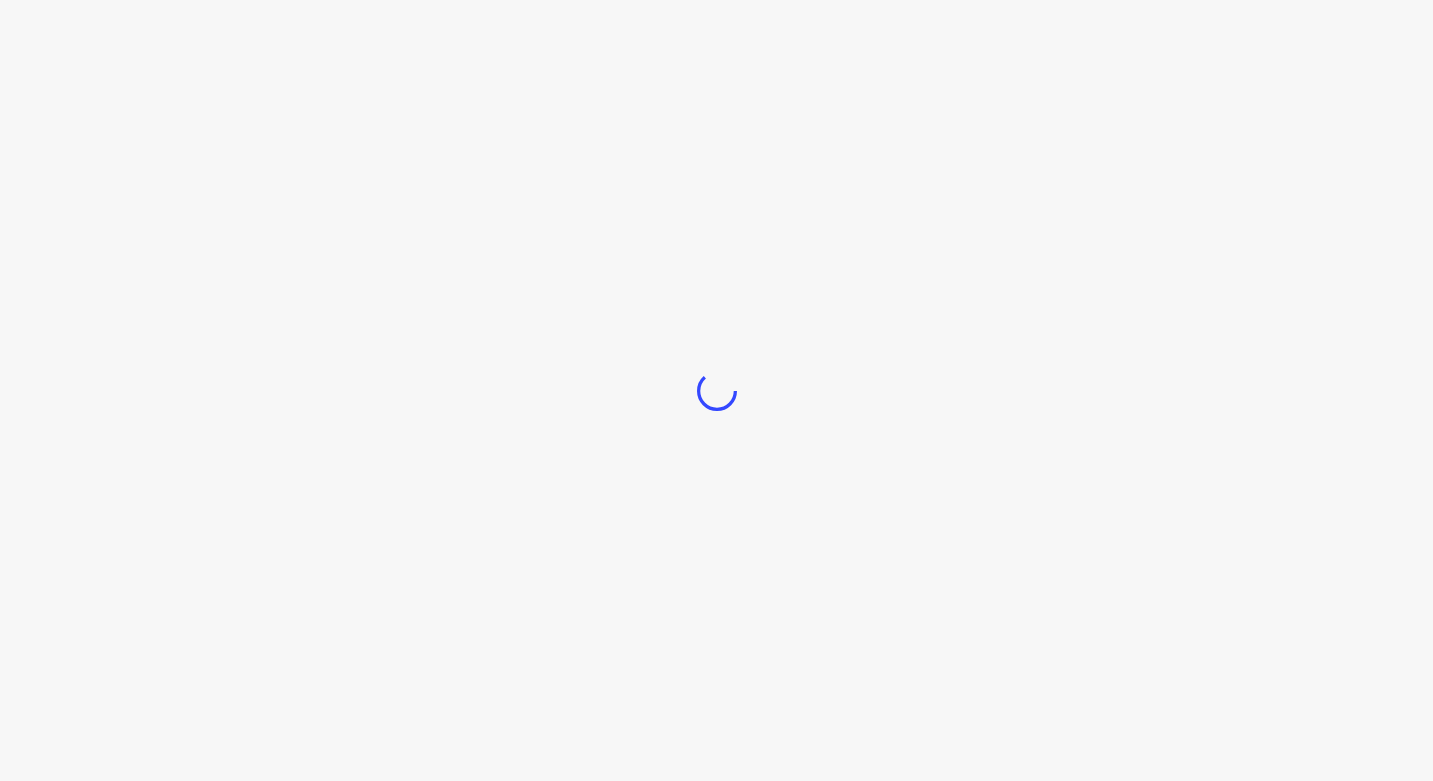 scroll, scrollTop: 0, scrollLeft: 0, axis: both 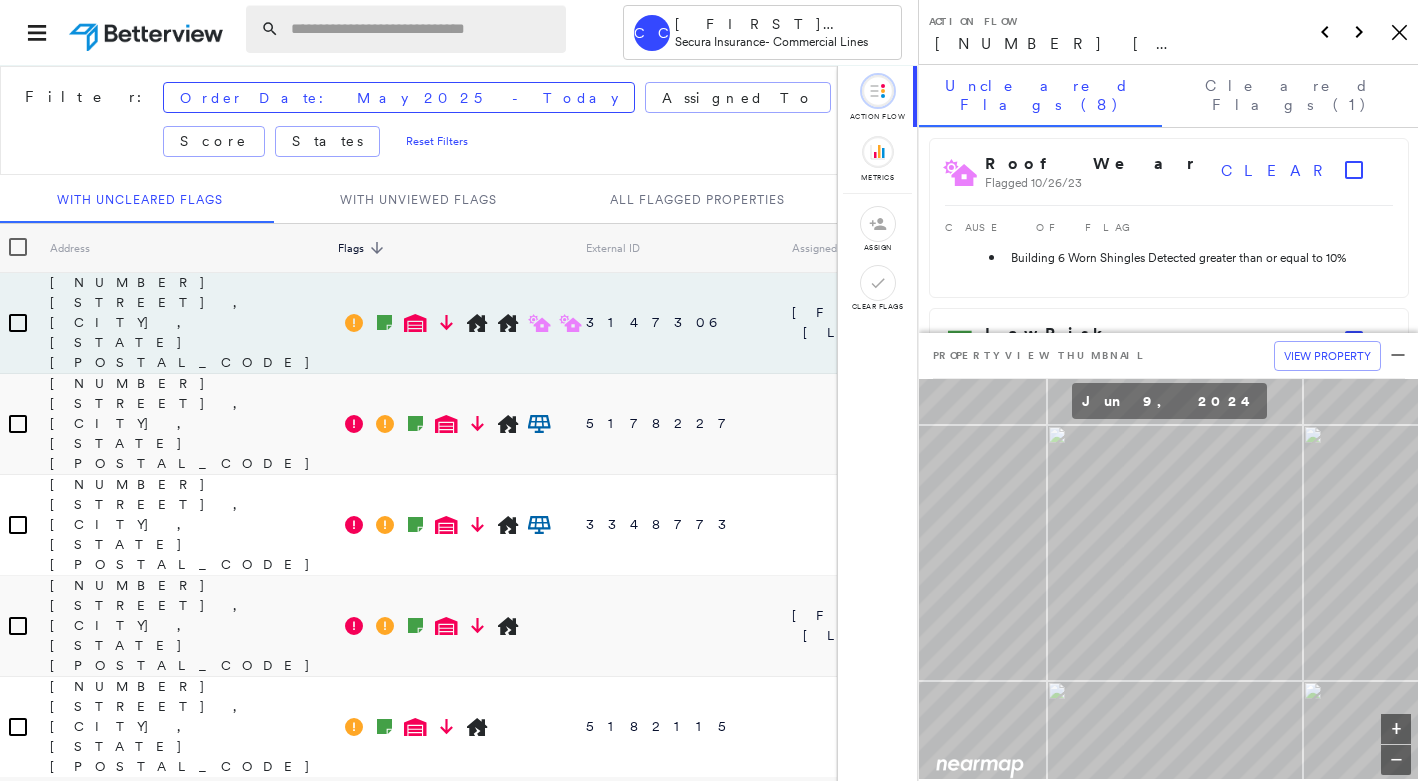 click at bounding box center [422, 29] 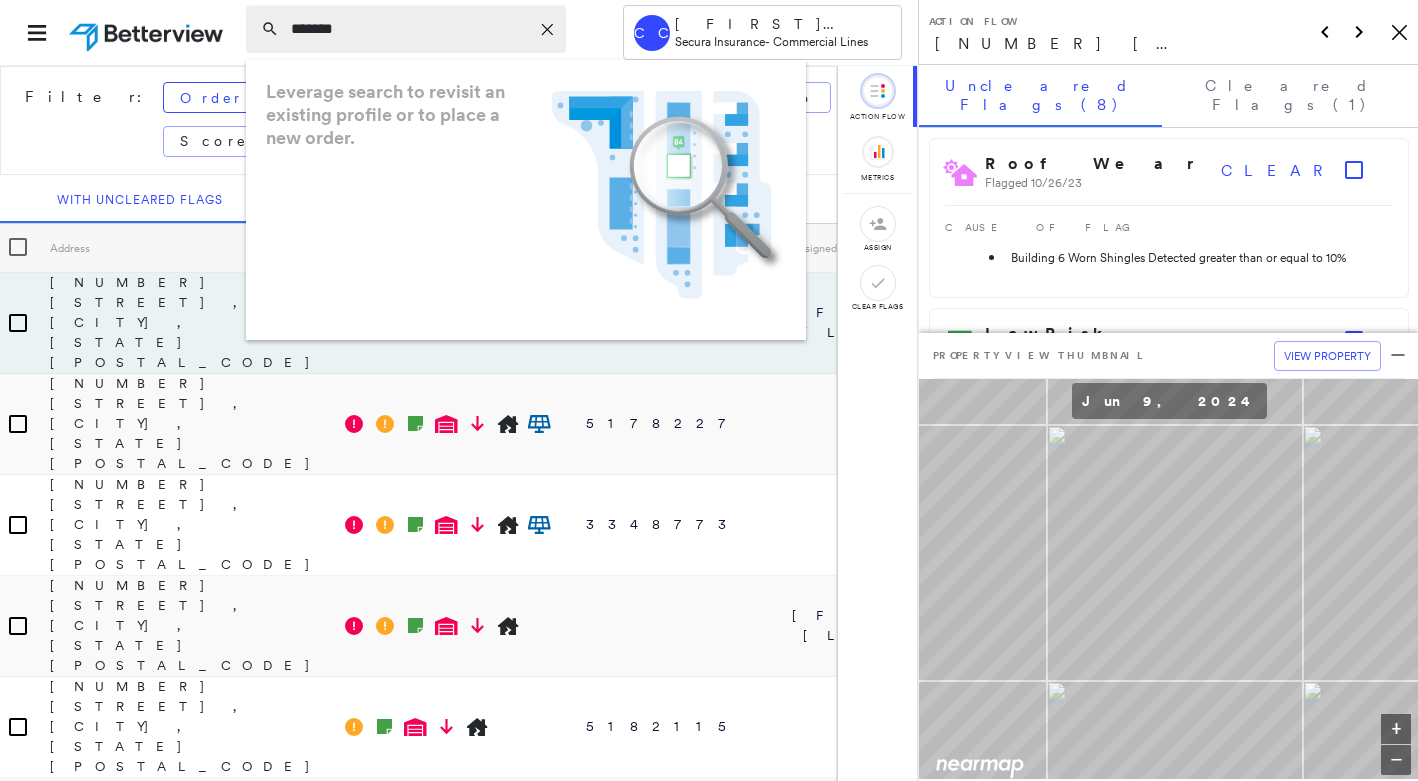 type on "*******" 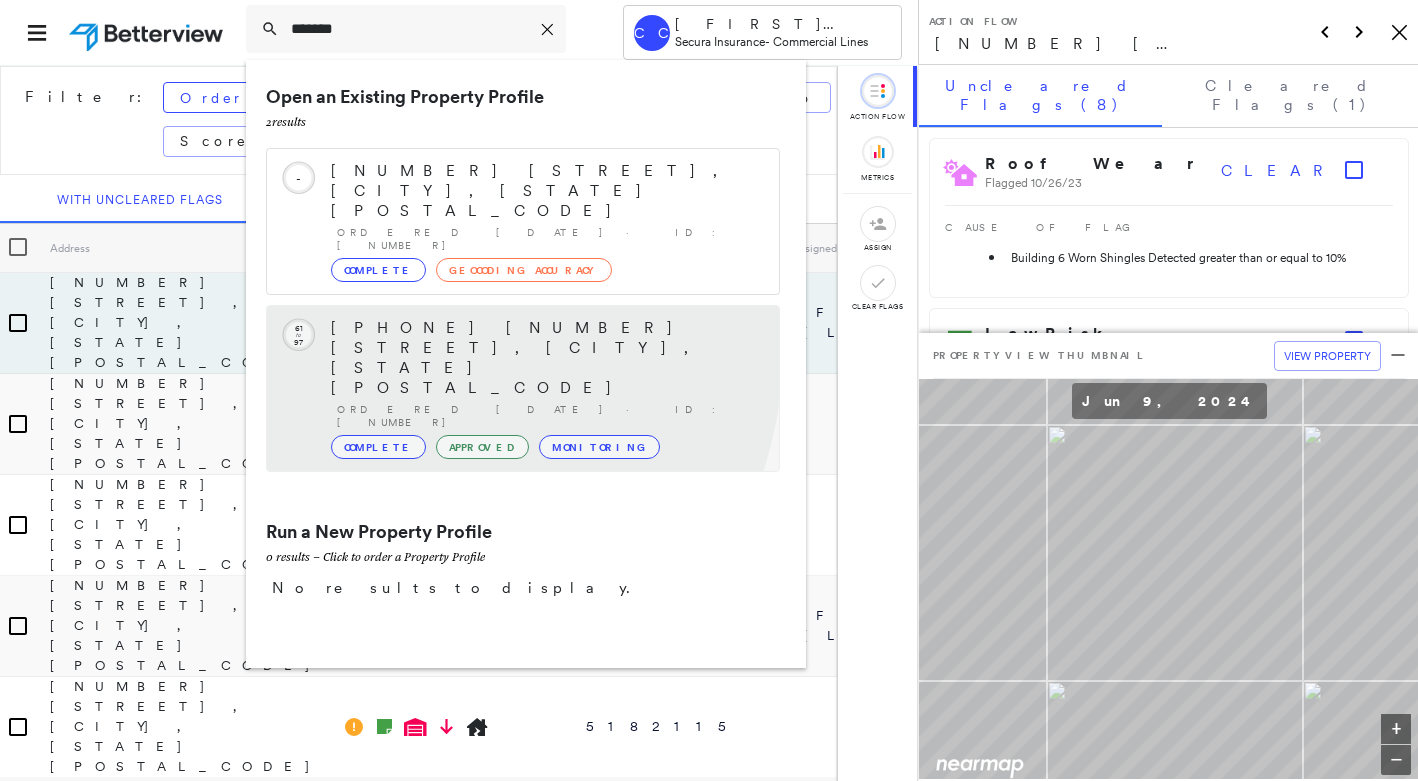 click on "[PHONE] [NUMBER] [STREET], [CITY], [STATE] [POSTAL_CODE] Ordered [DATE] · ID: [NUMBER] Complete Approved Monitoring" at bounding box center (545, 388) 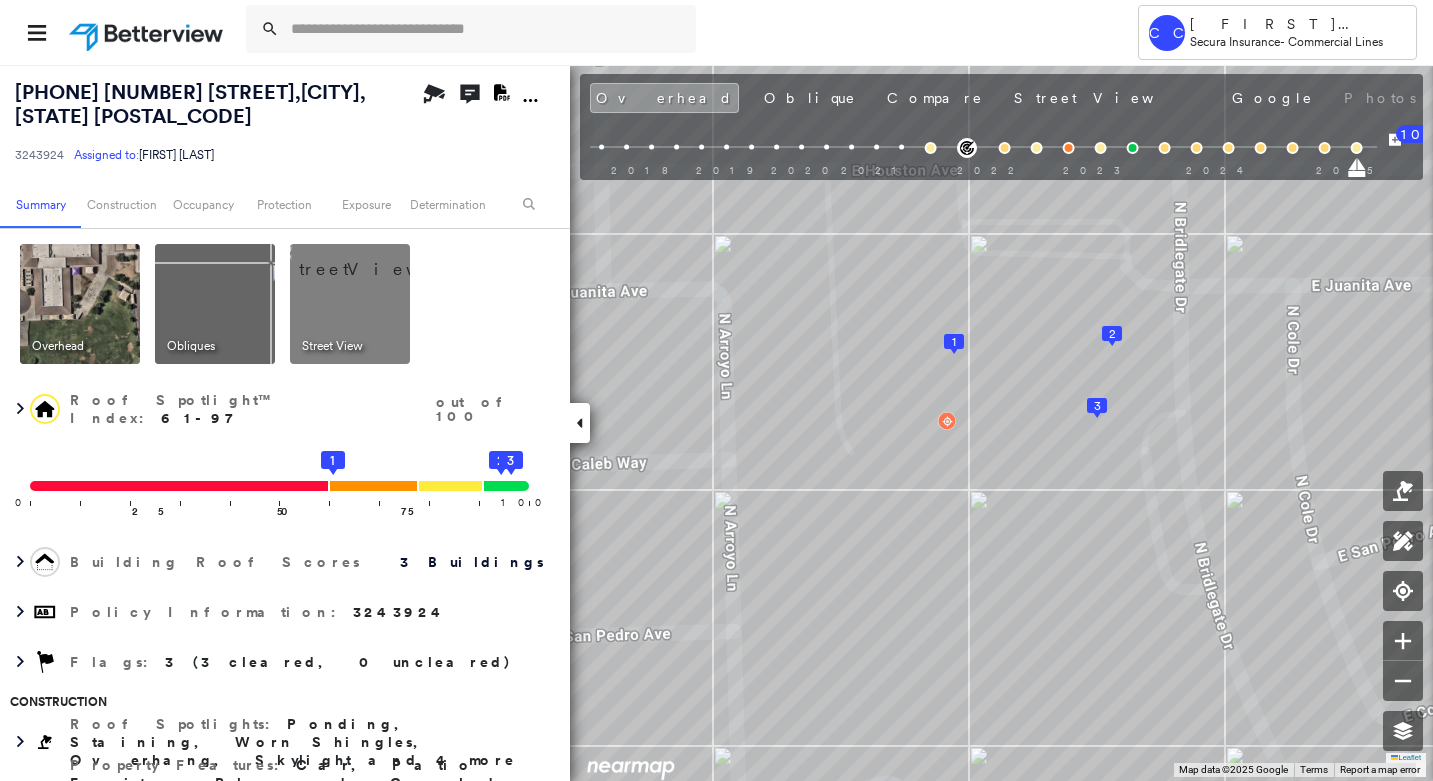 click 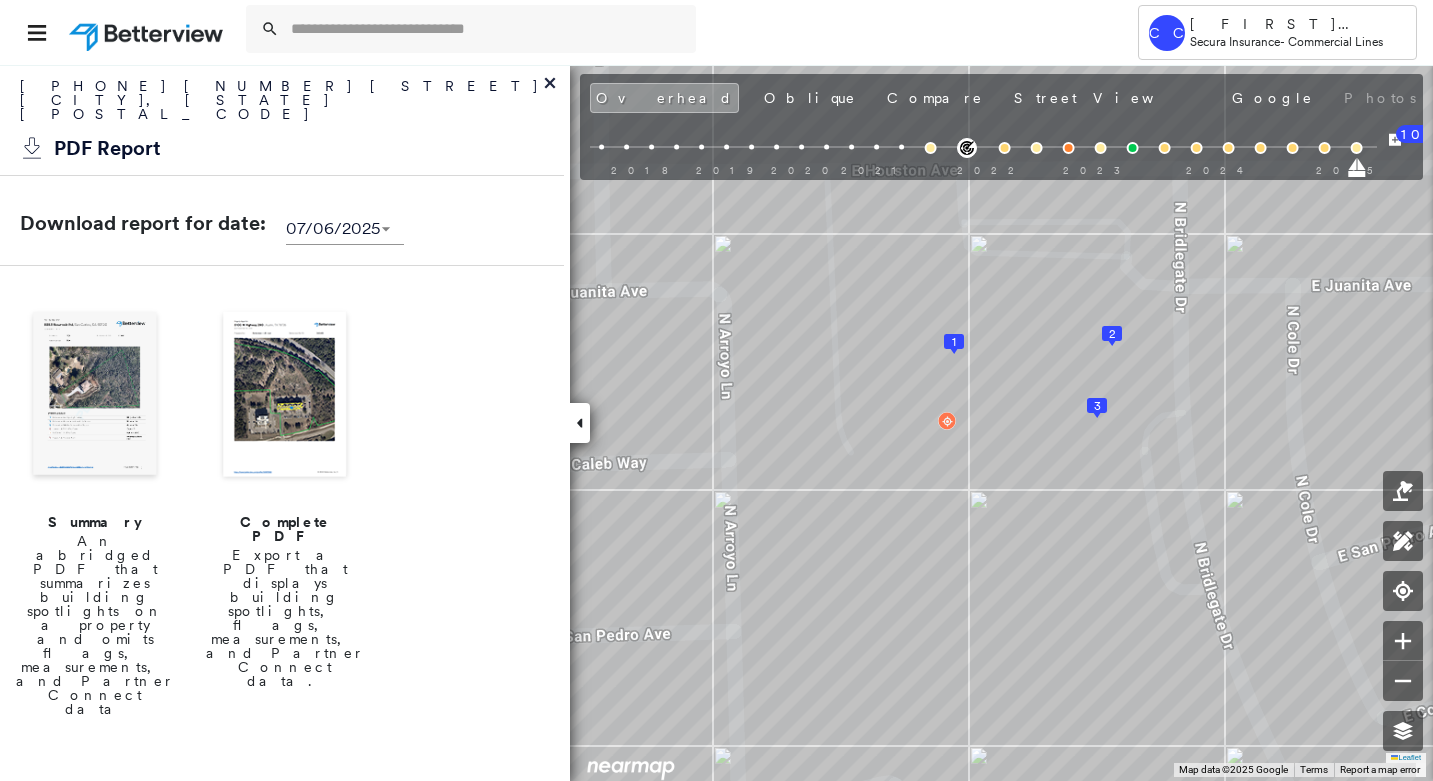 click at bounding box center [95, 396] 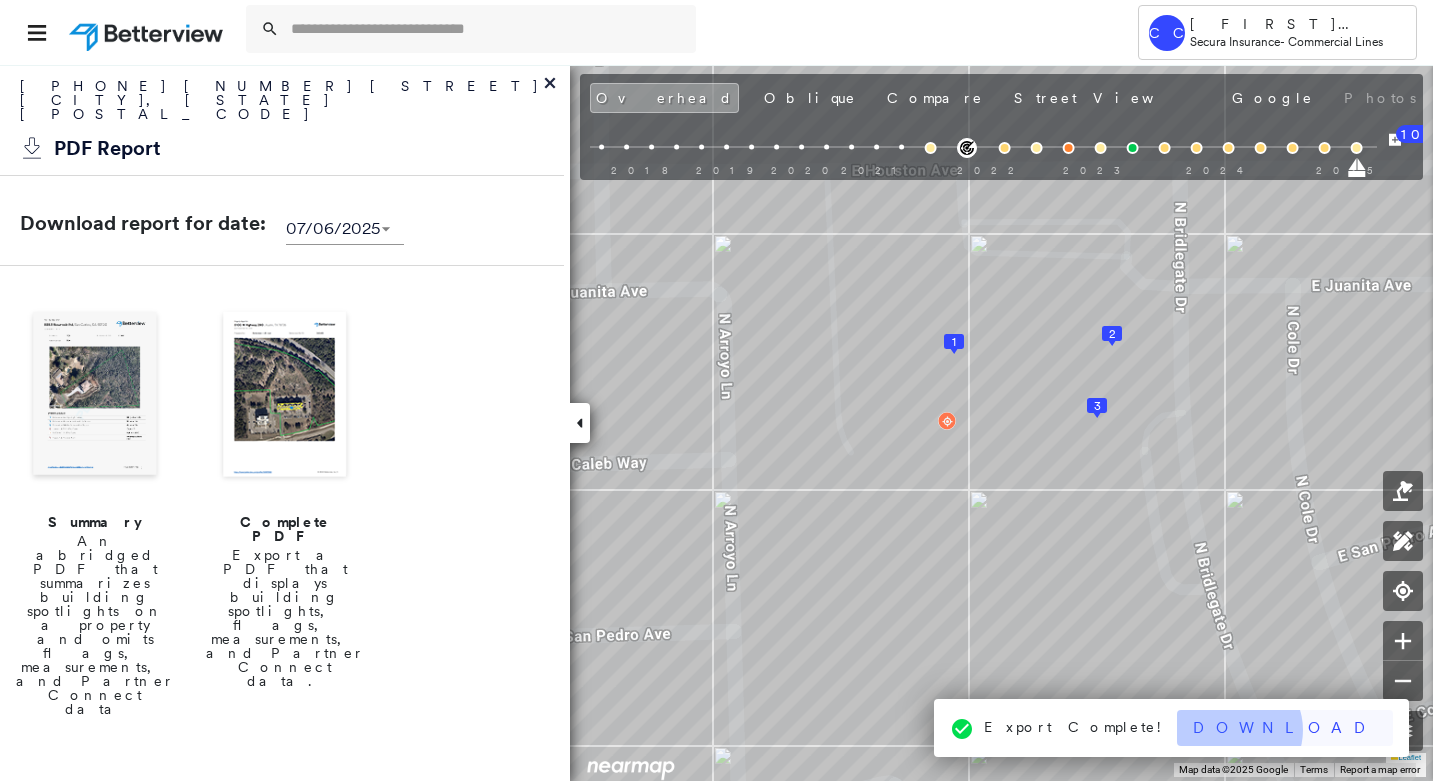 click on "Download" at bounding box center (1285, 728) 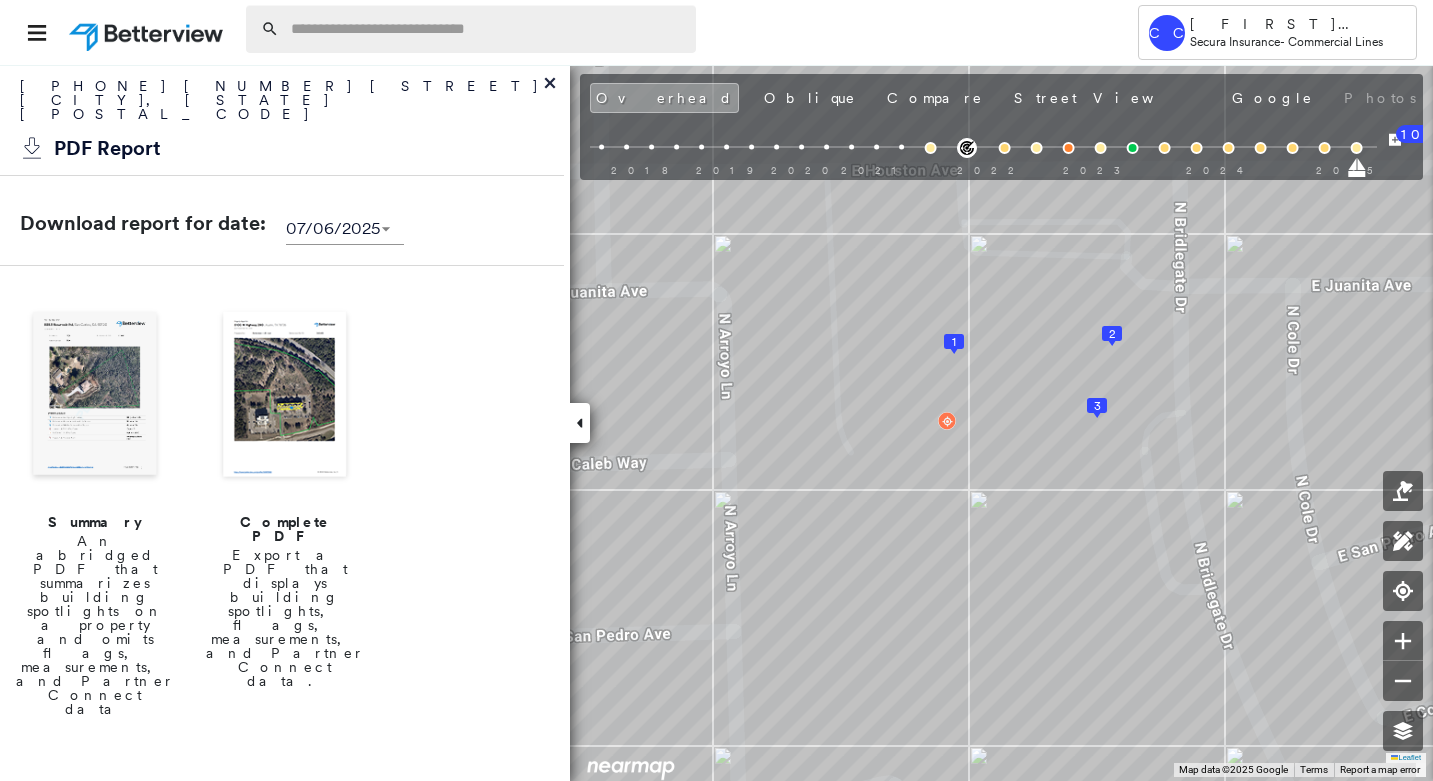 click at bounding box center (487, 29) 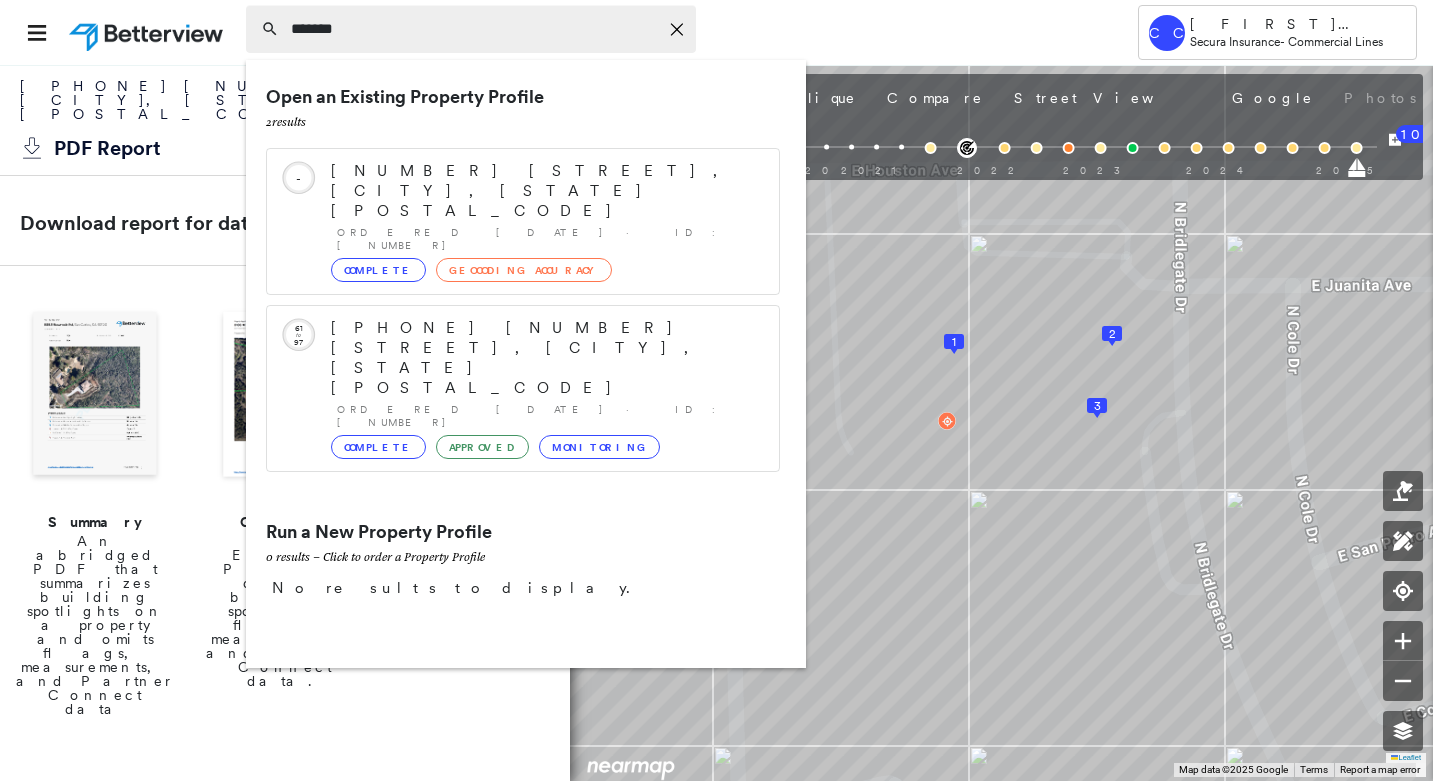 type on "*******" 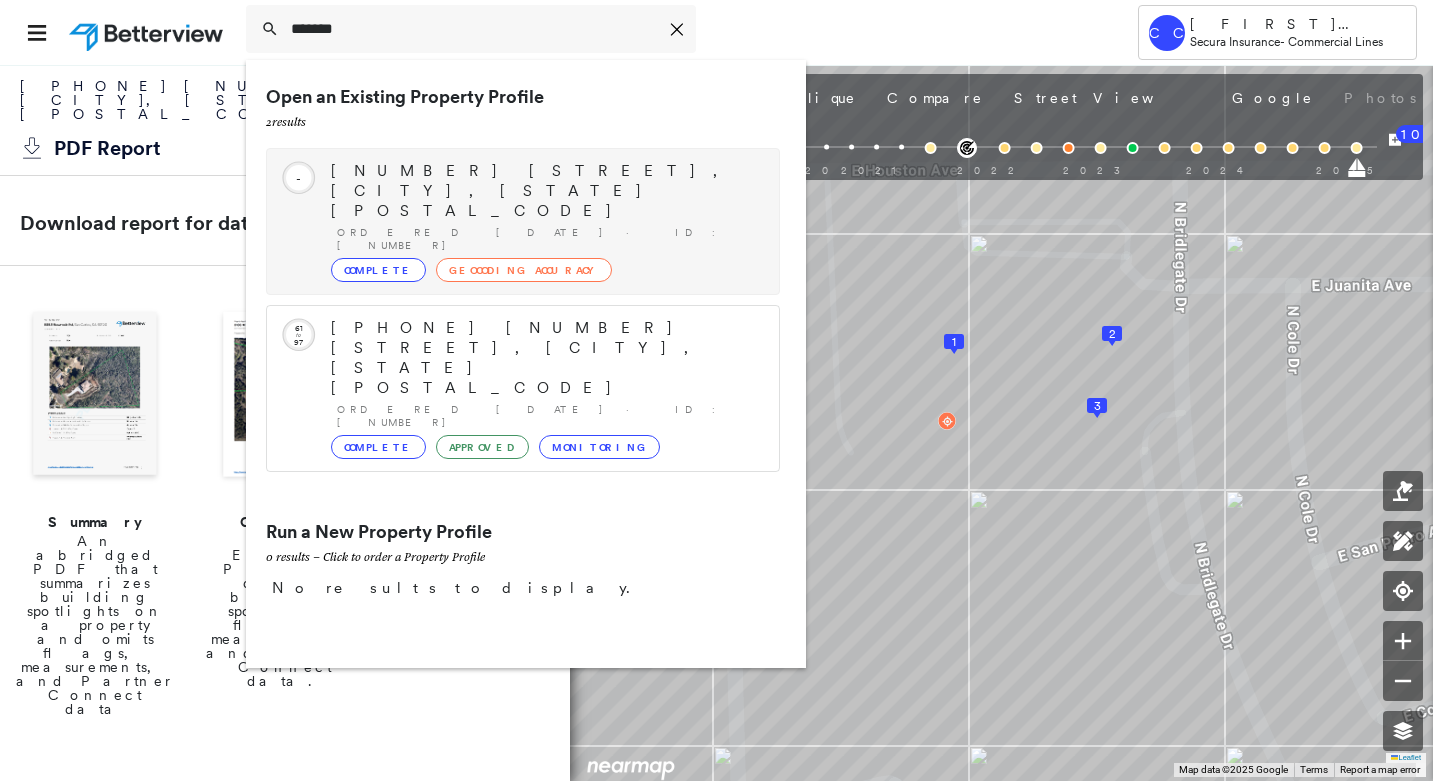 click on "[NUMBER] [STREET], [CITY], [STATE] [POSTAL_CODE]" at bounding box center (545, 191) 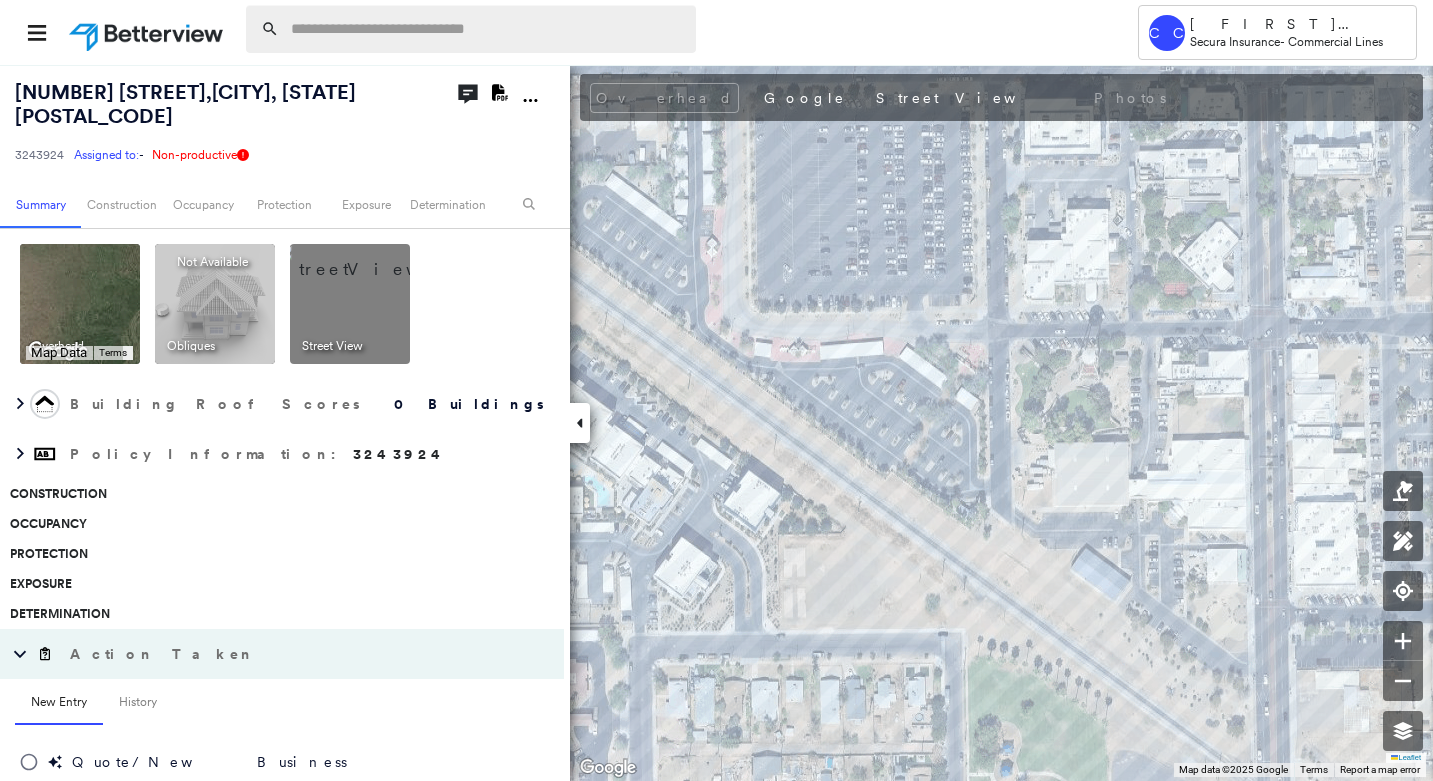 click at bounding box center [487, 29] 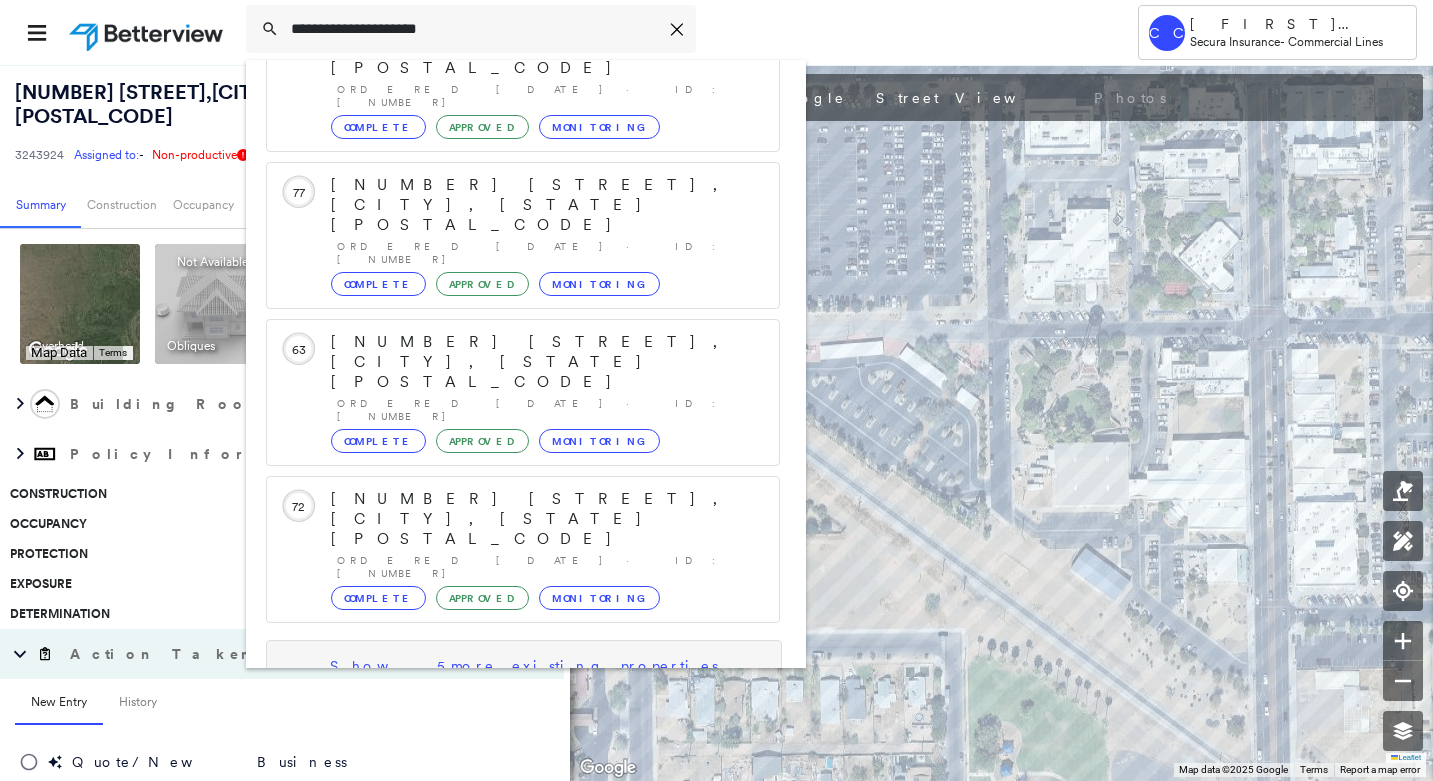 scroll, scrollTop: 393, scrollLeft: 0, axis: vertical 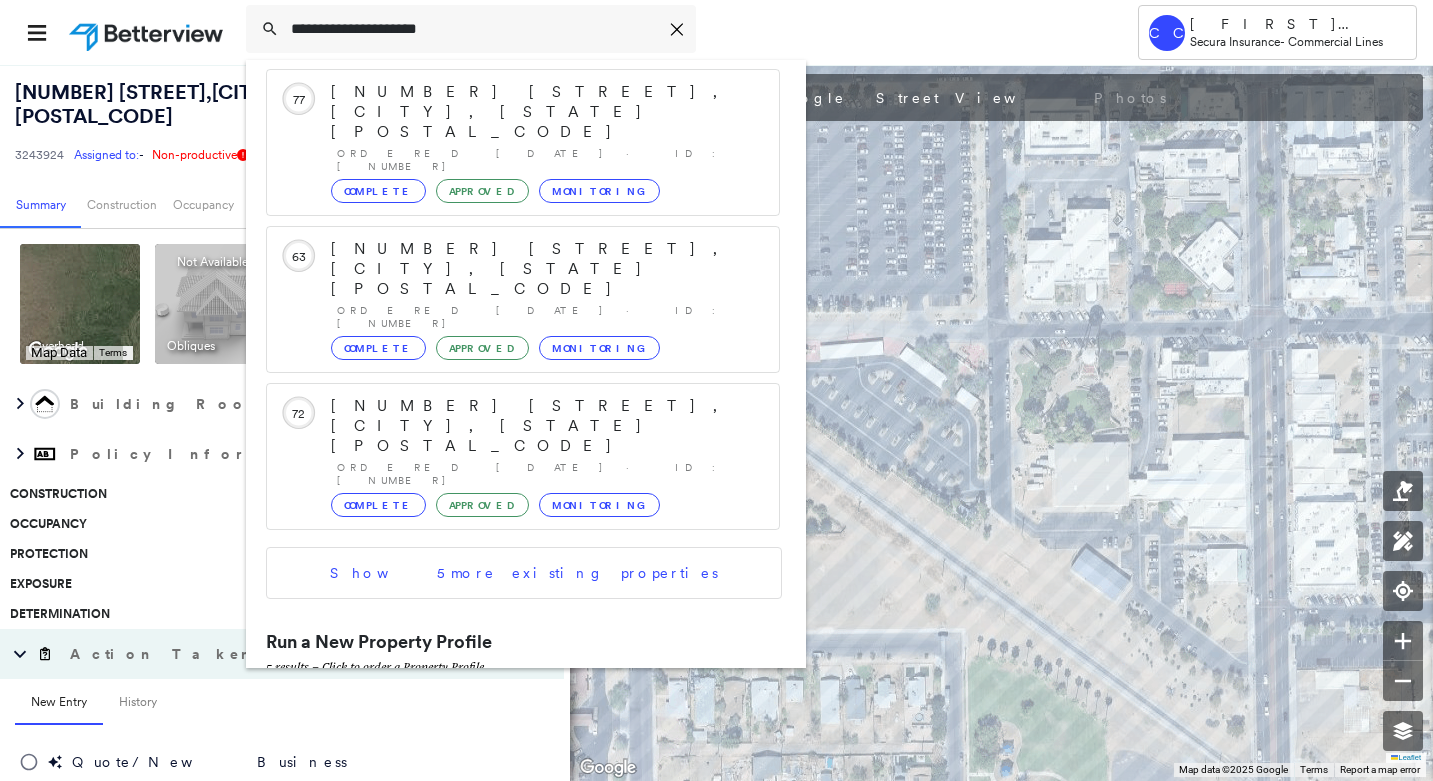 type on "**********" 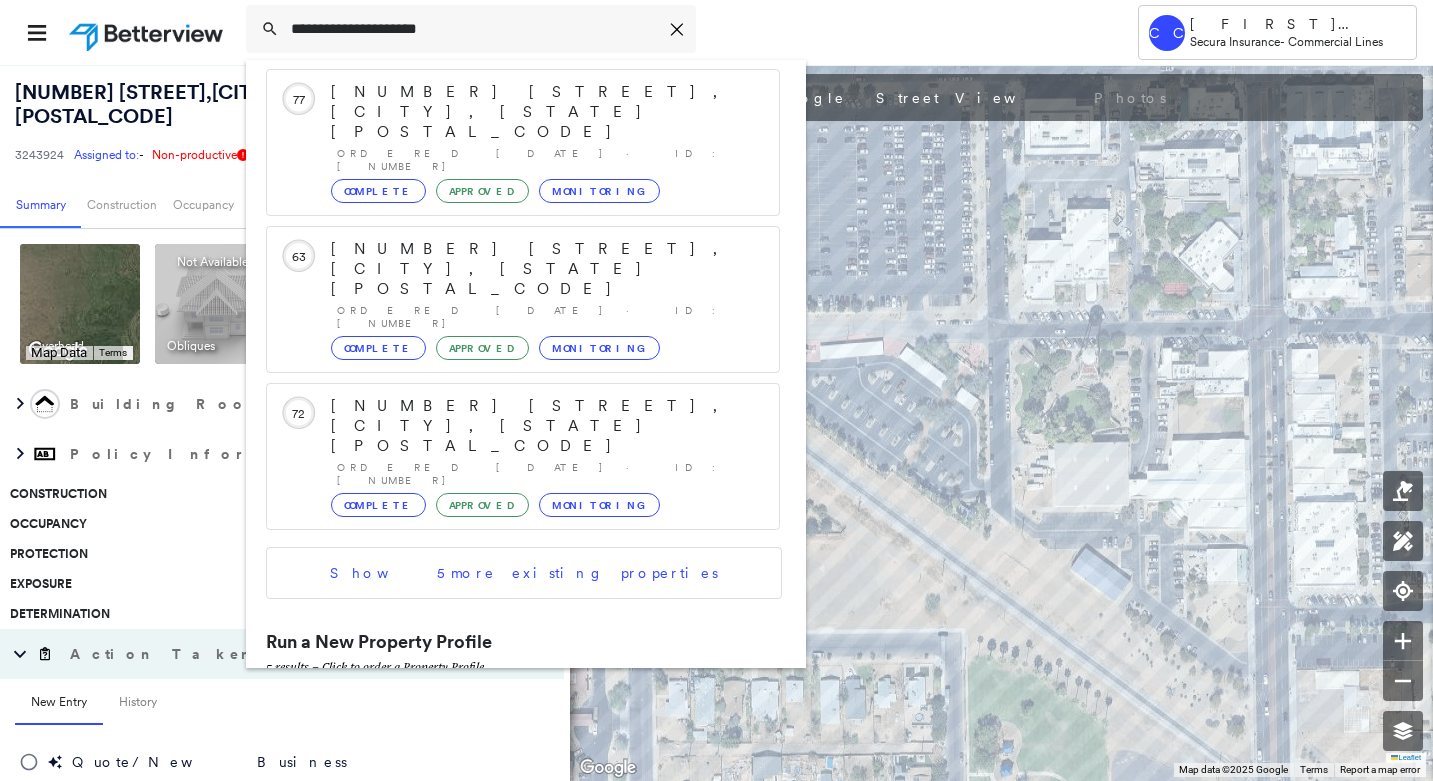 click on "[NUMBER] [STREET], [CITY], [STATE], [COUNTRY]" at bounding box center [501, 838] 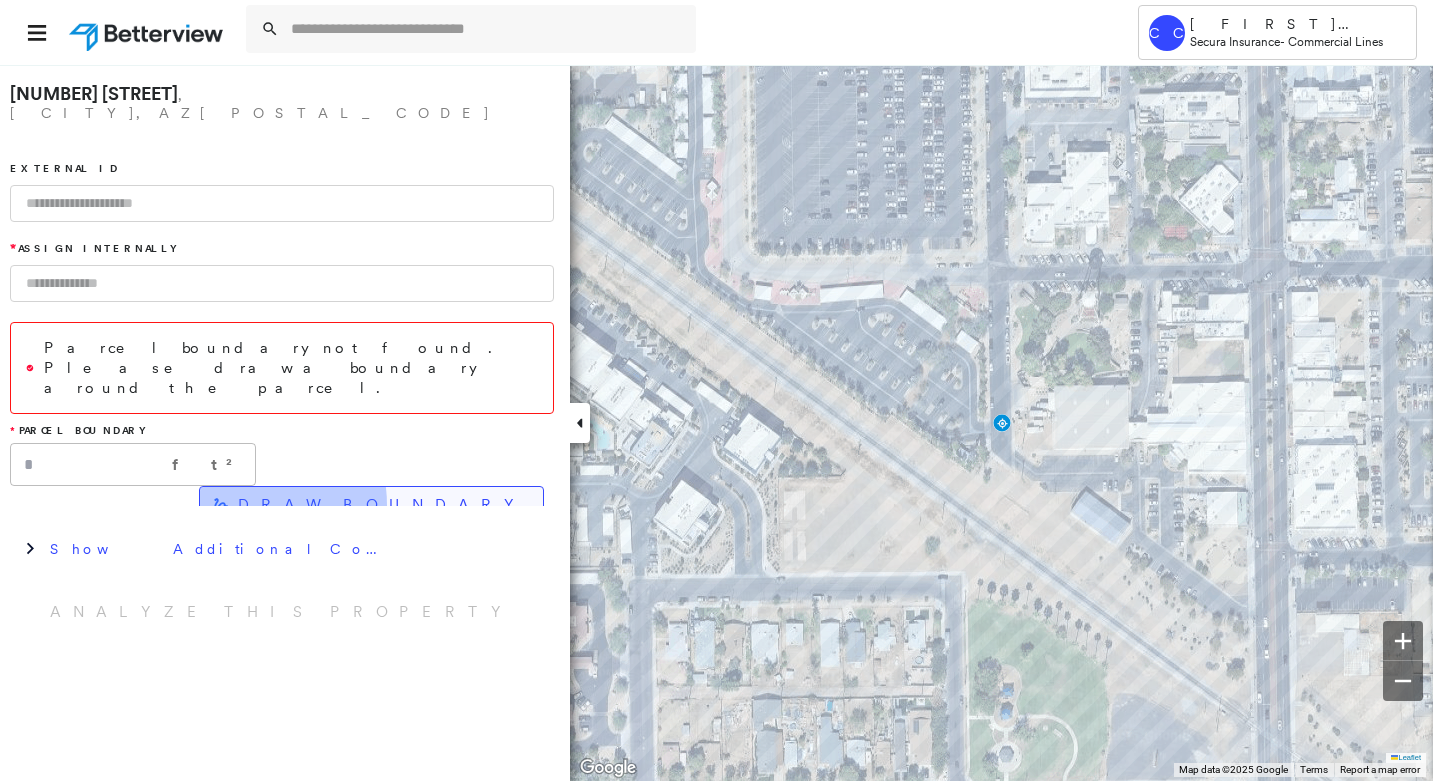 click on "DRAW BOUNDARY" at bounding box center (382, 505) 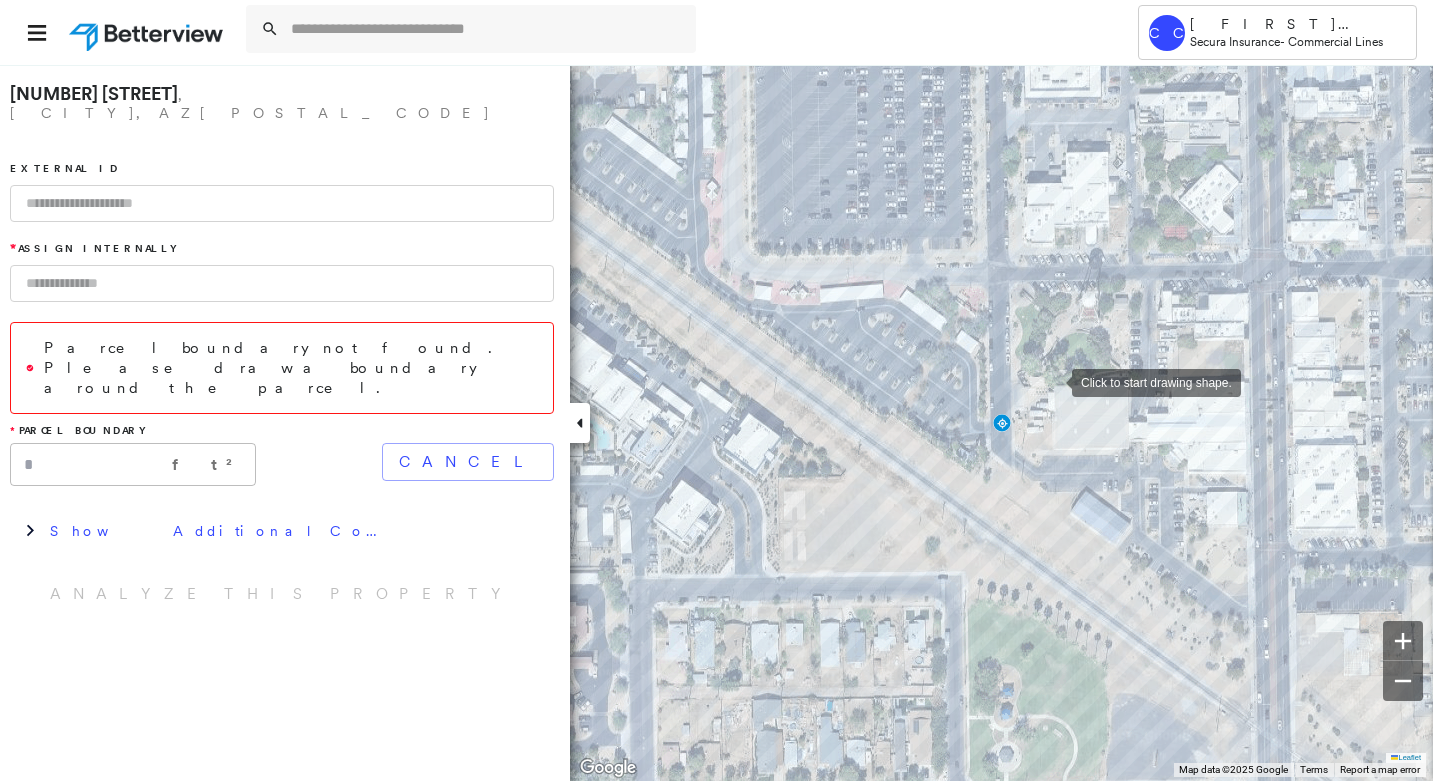 click at bounding box center (1052, 381) 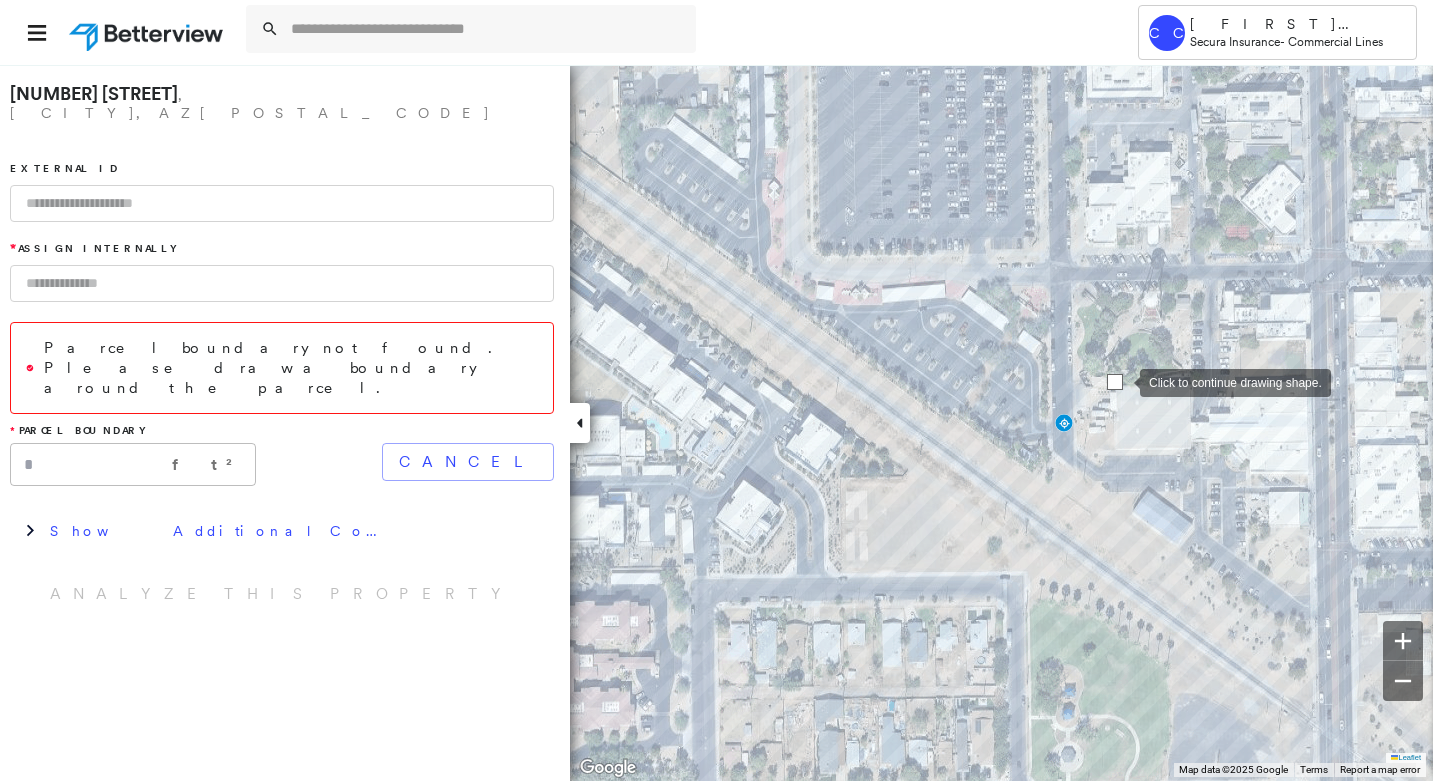 drag, startPoint x: 1055, startPoint y: 381, endPoint x: 1117, endPoint y: 381, distance: 62 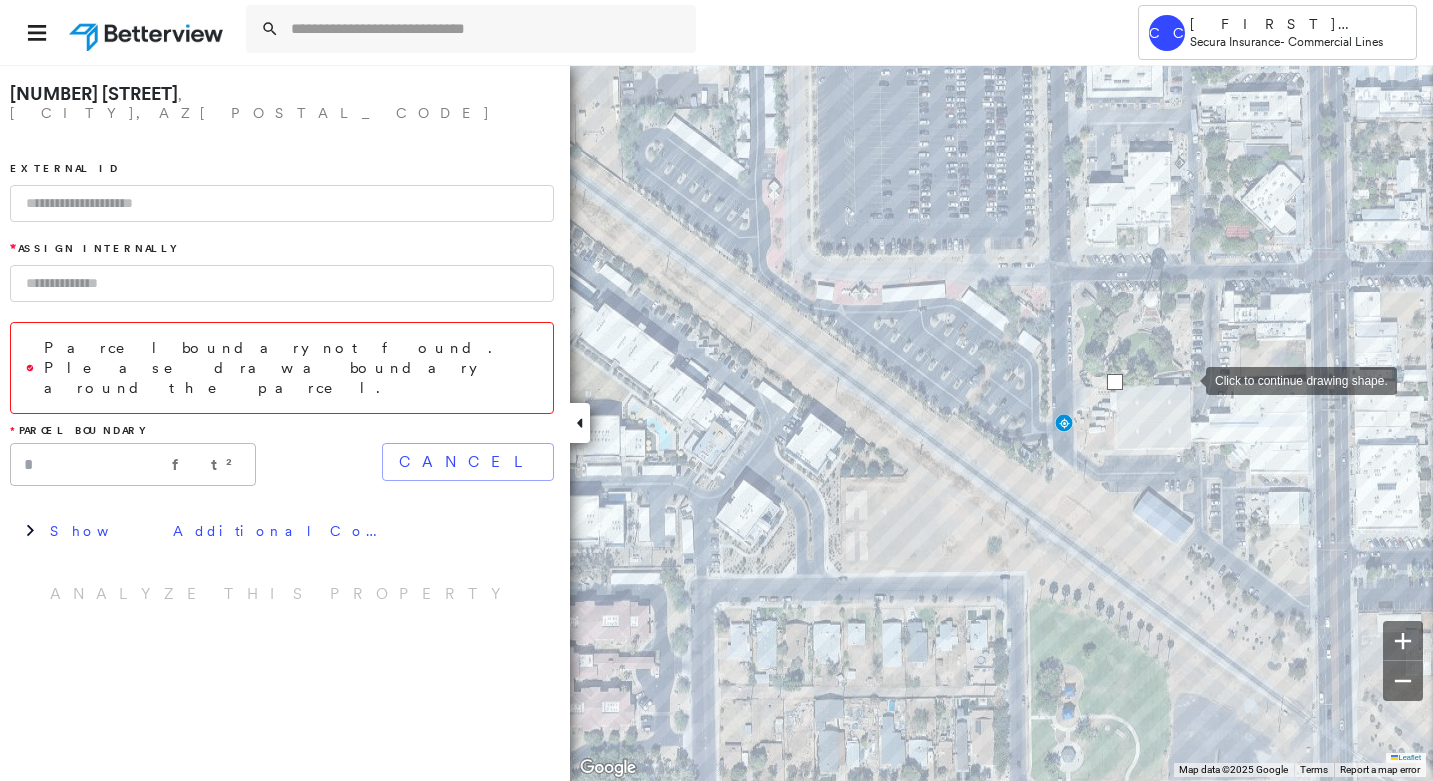 click at bounding box center [1186, 379] 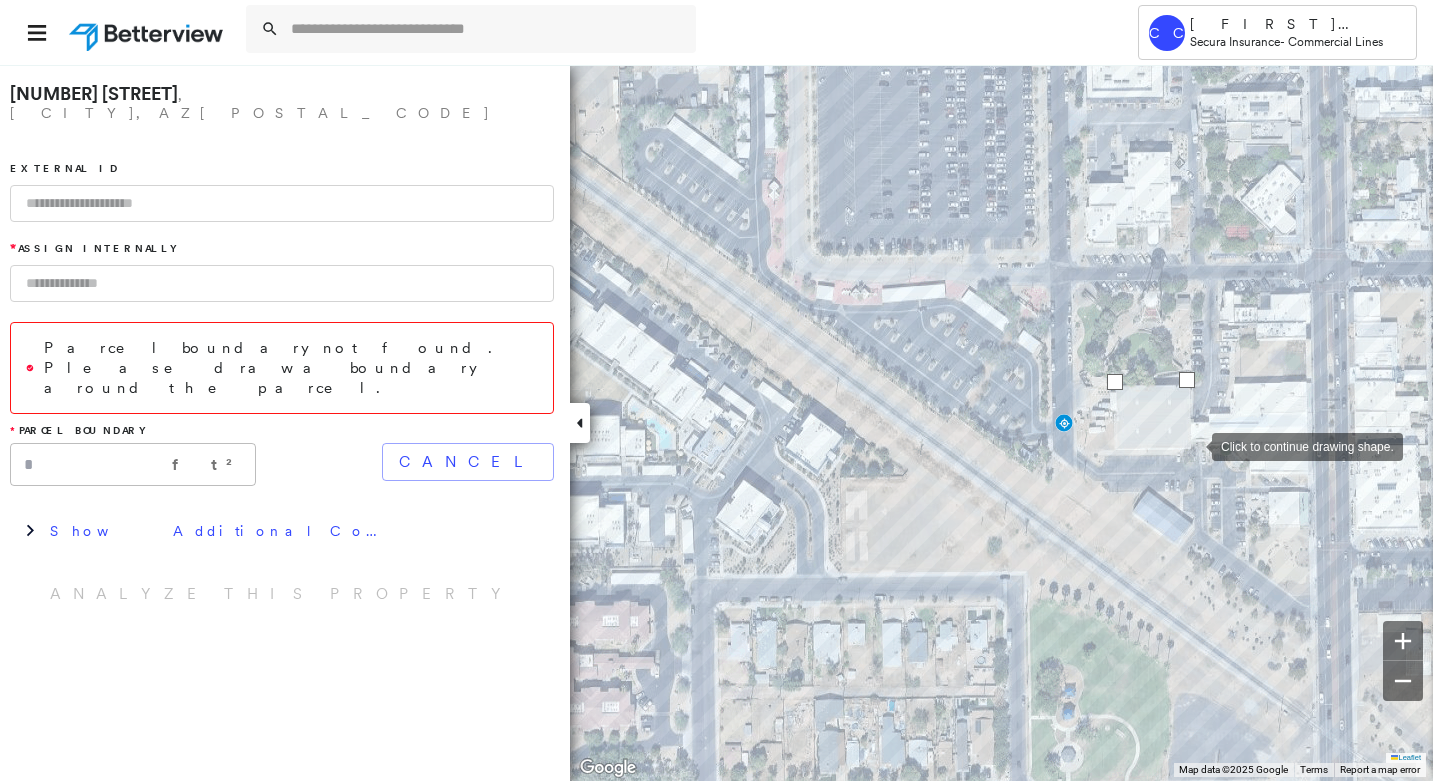 click at bounding box center (1192, 445) 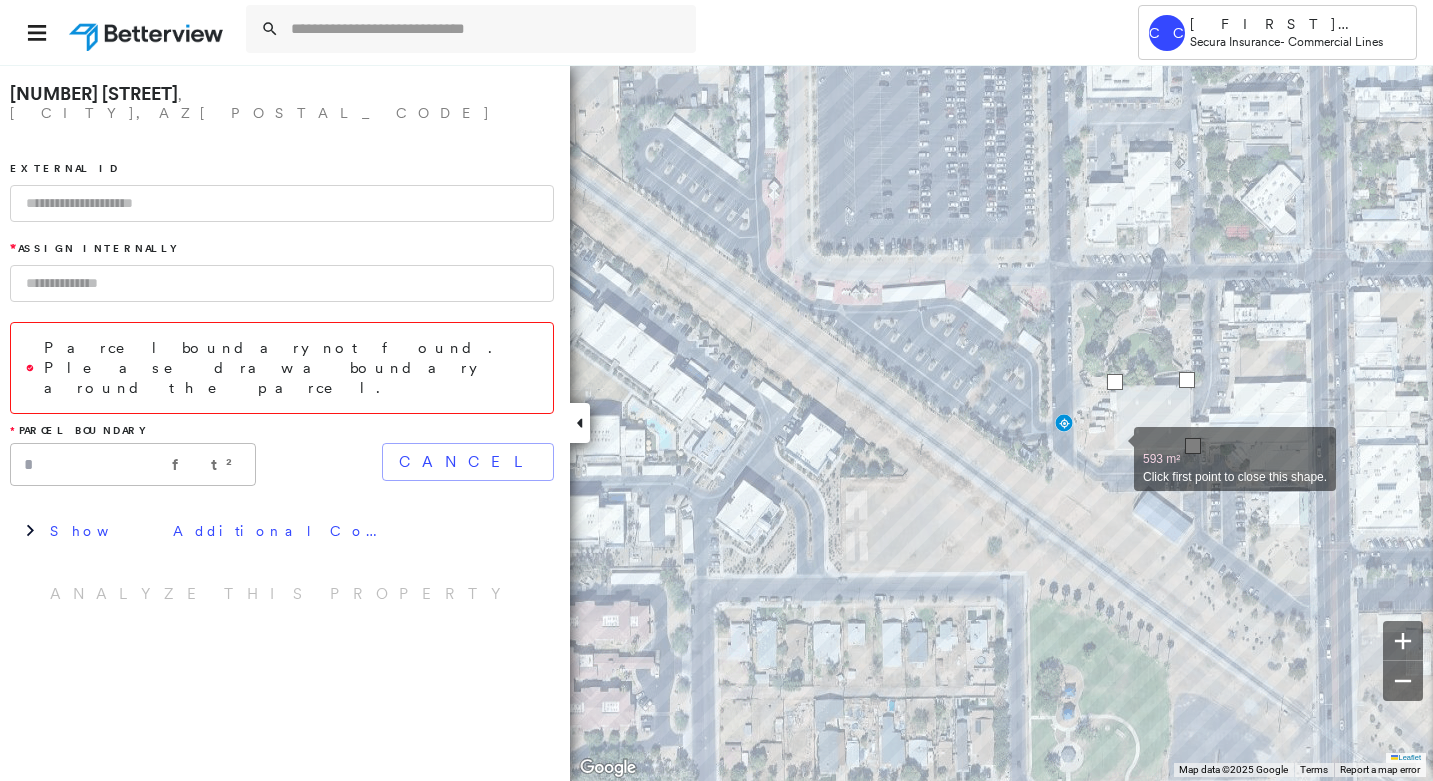 click at bounding box center [1114, 448] 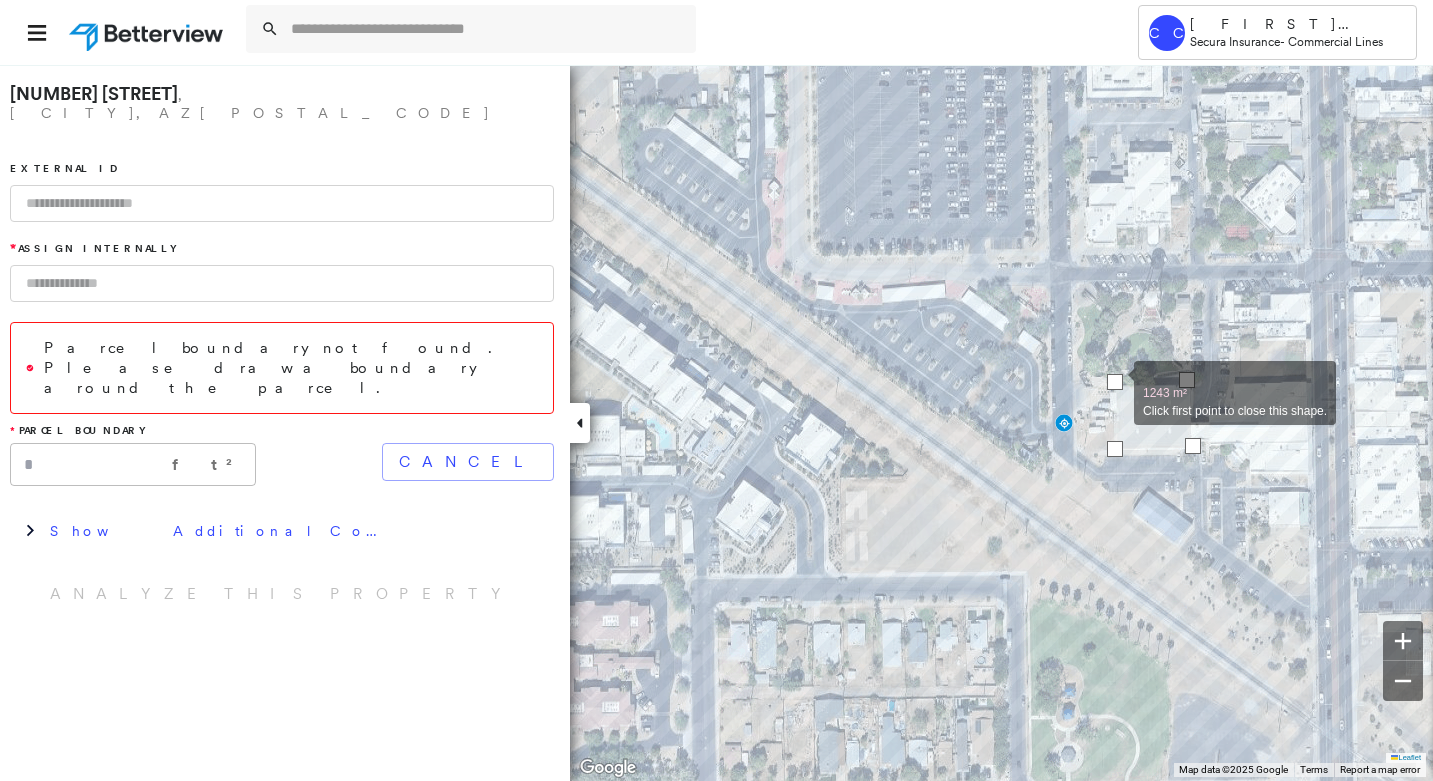 click at bounding box center (1115, 382) 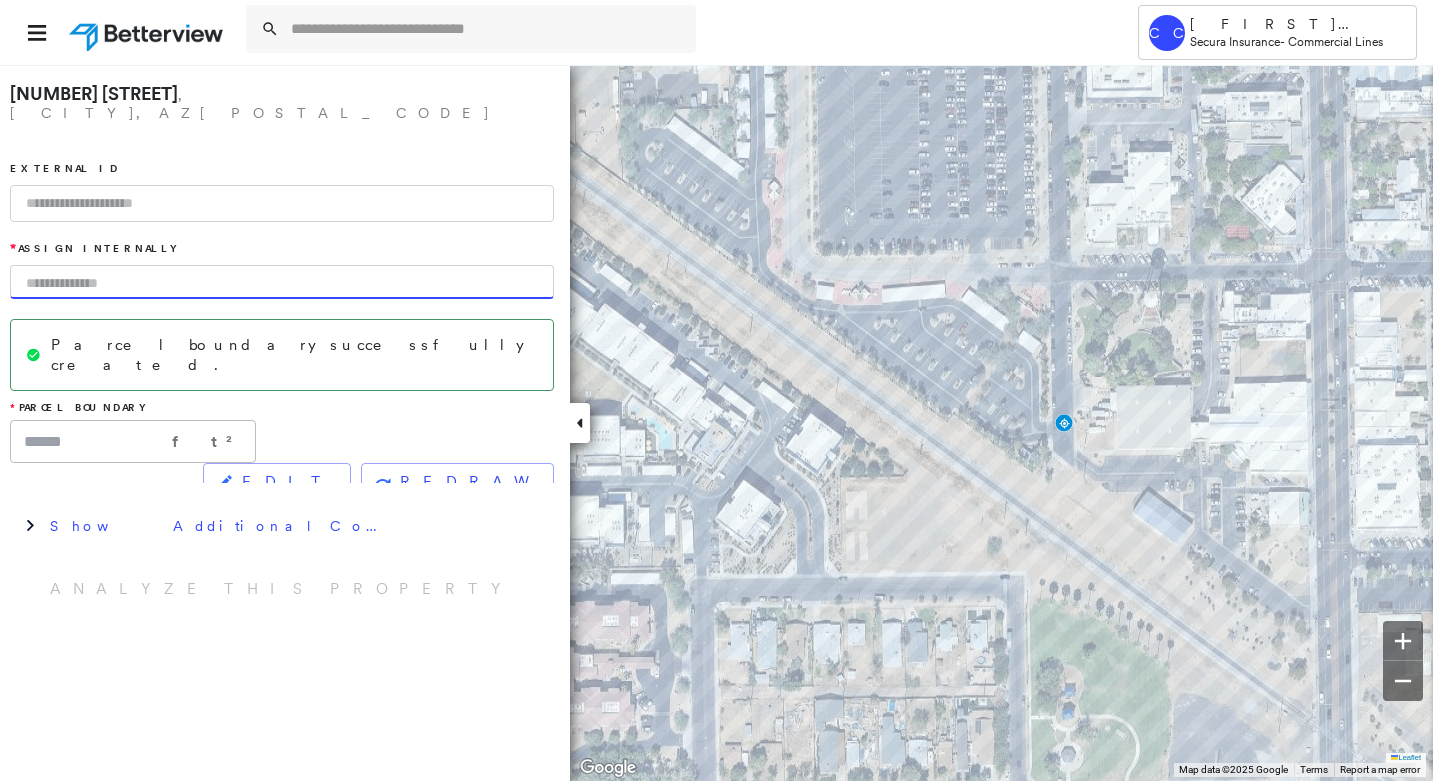 click at bounding box center (282, 282) 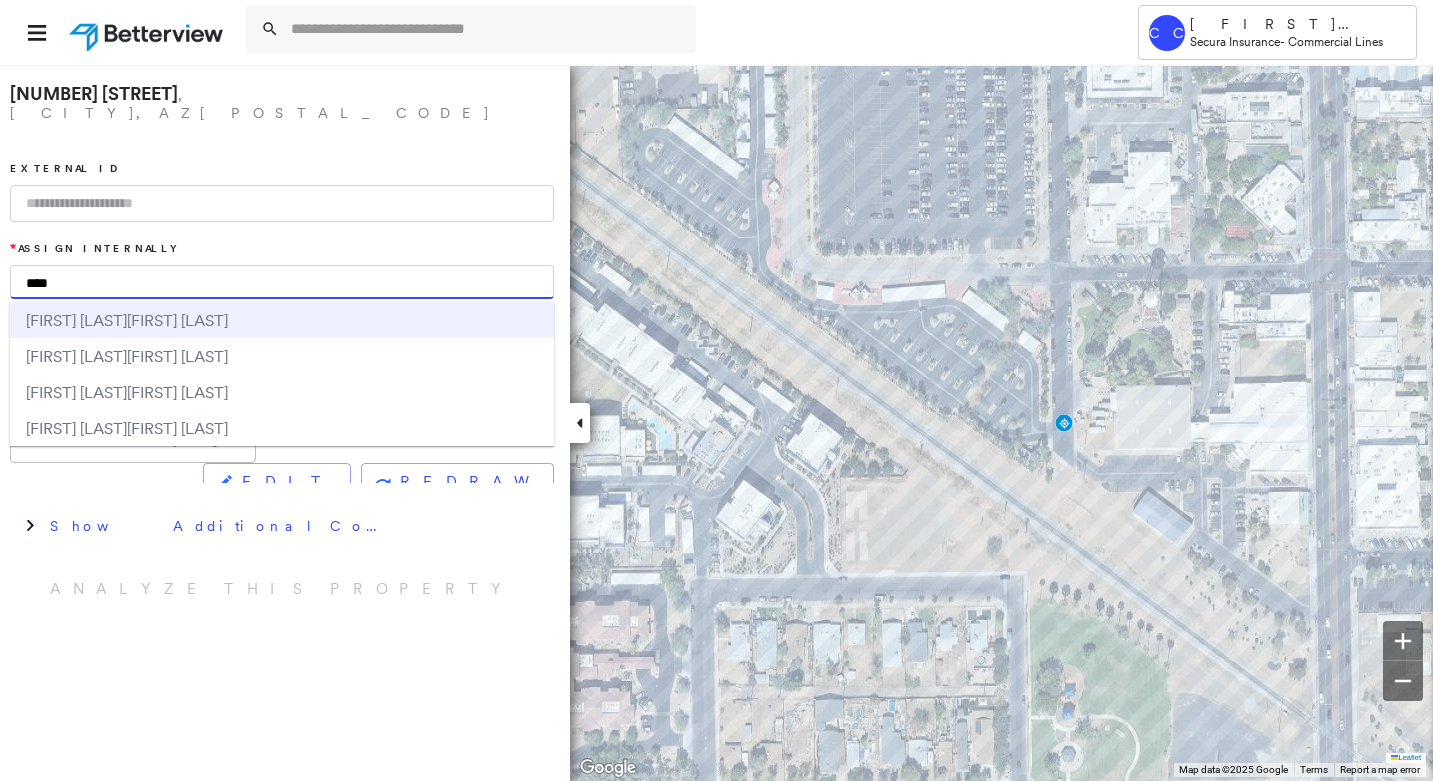 type on "****" 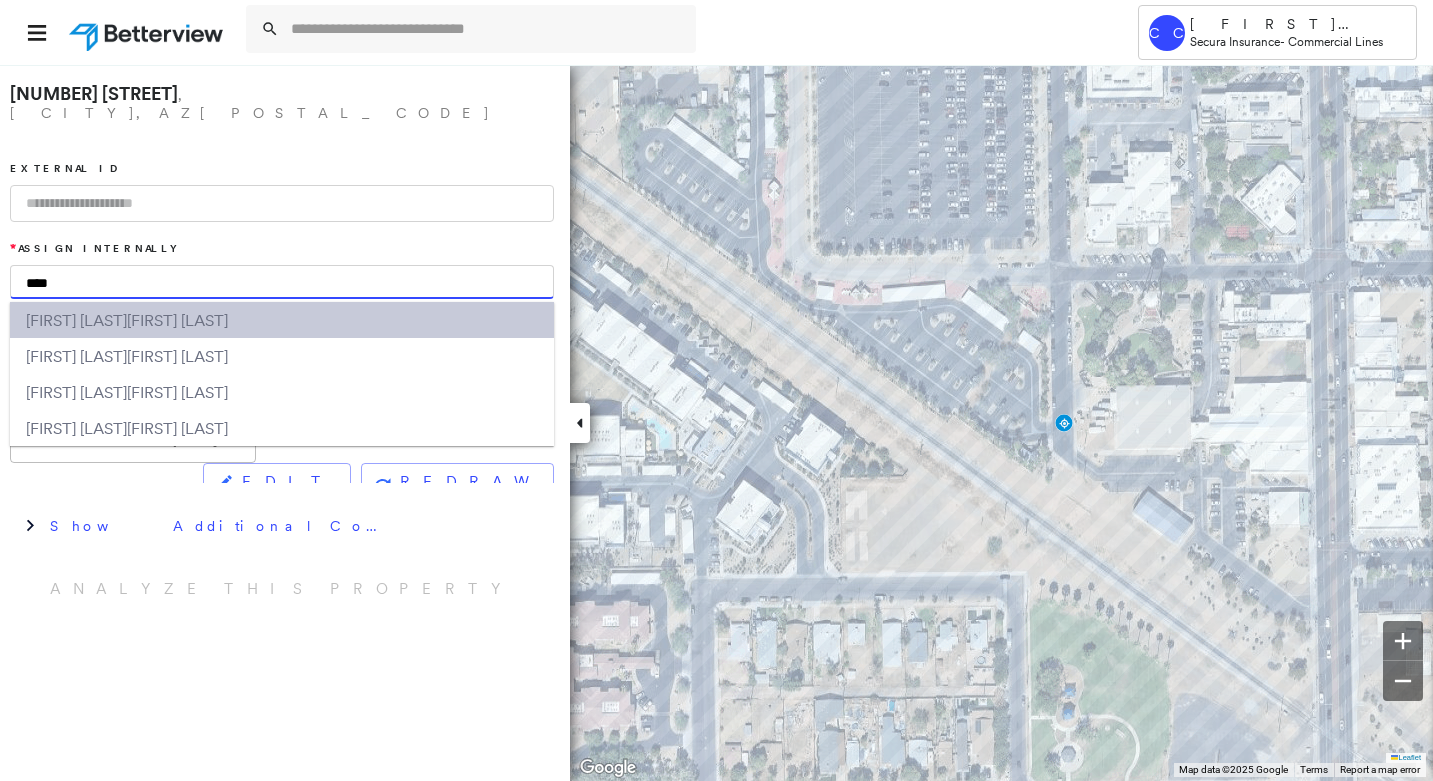 click on "[FIRST] [LAST]" at bounding box center (177, 320) 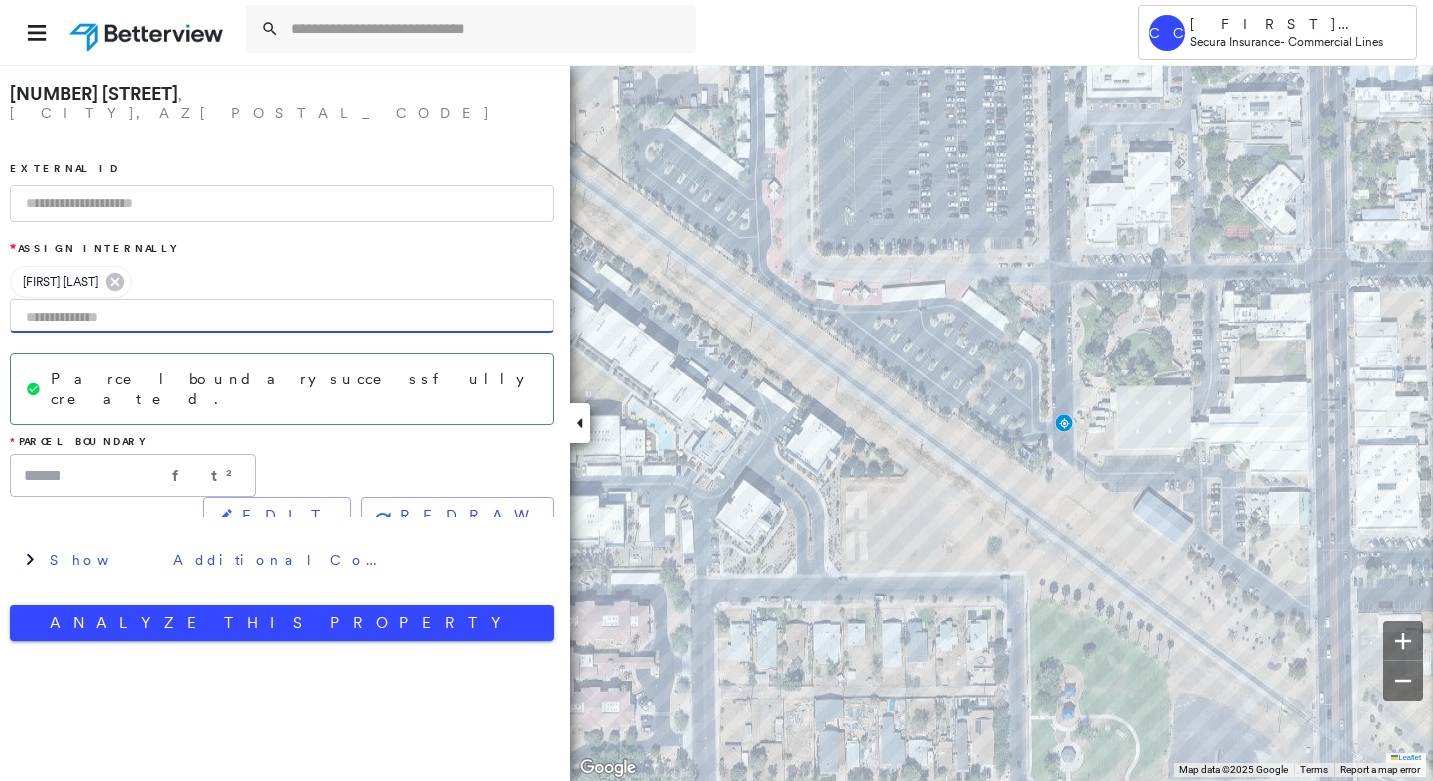 click at bounding box center [282, 203] 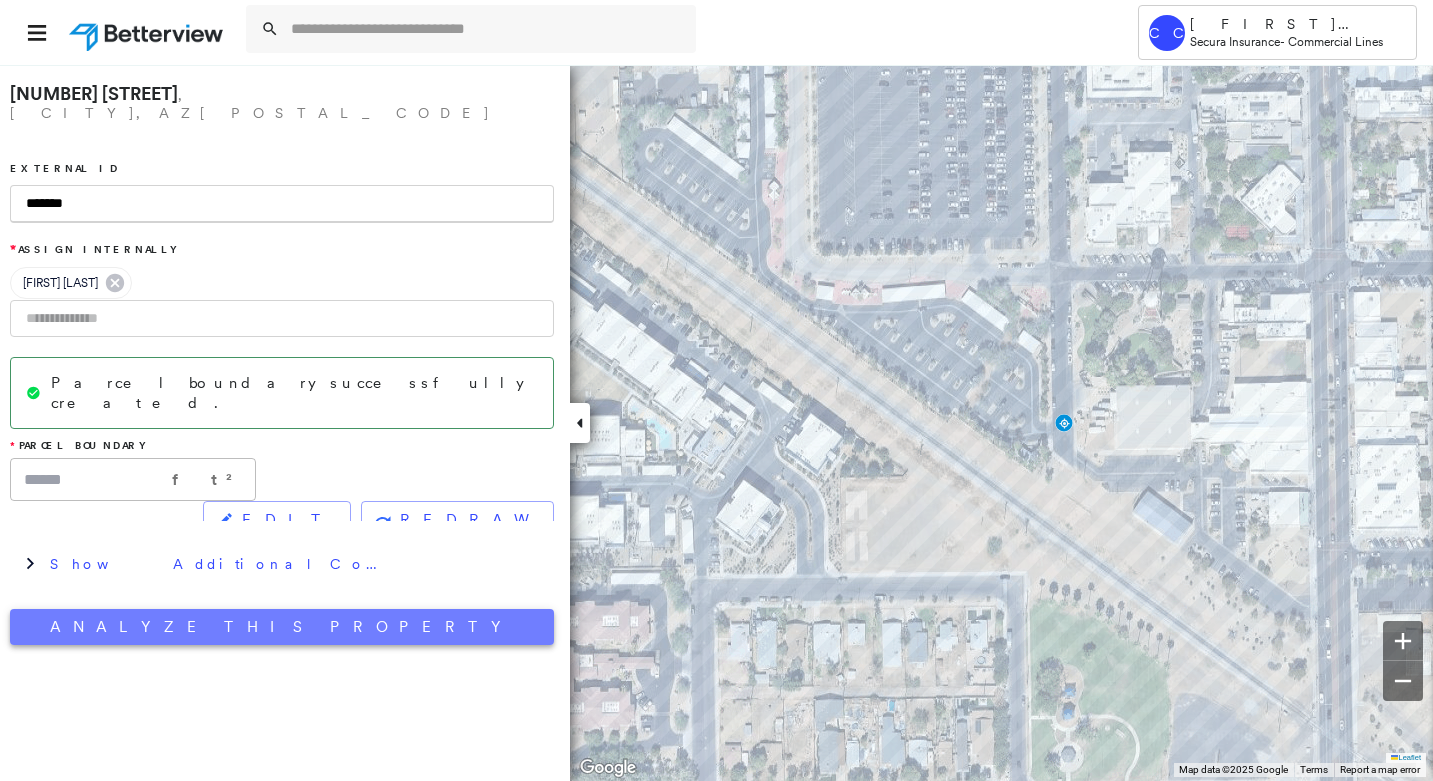 type on "*******" 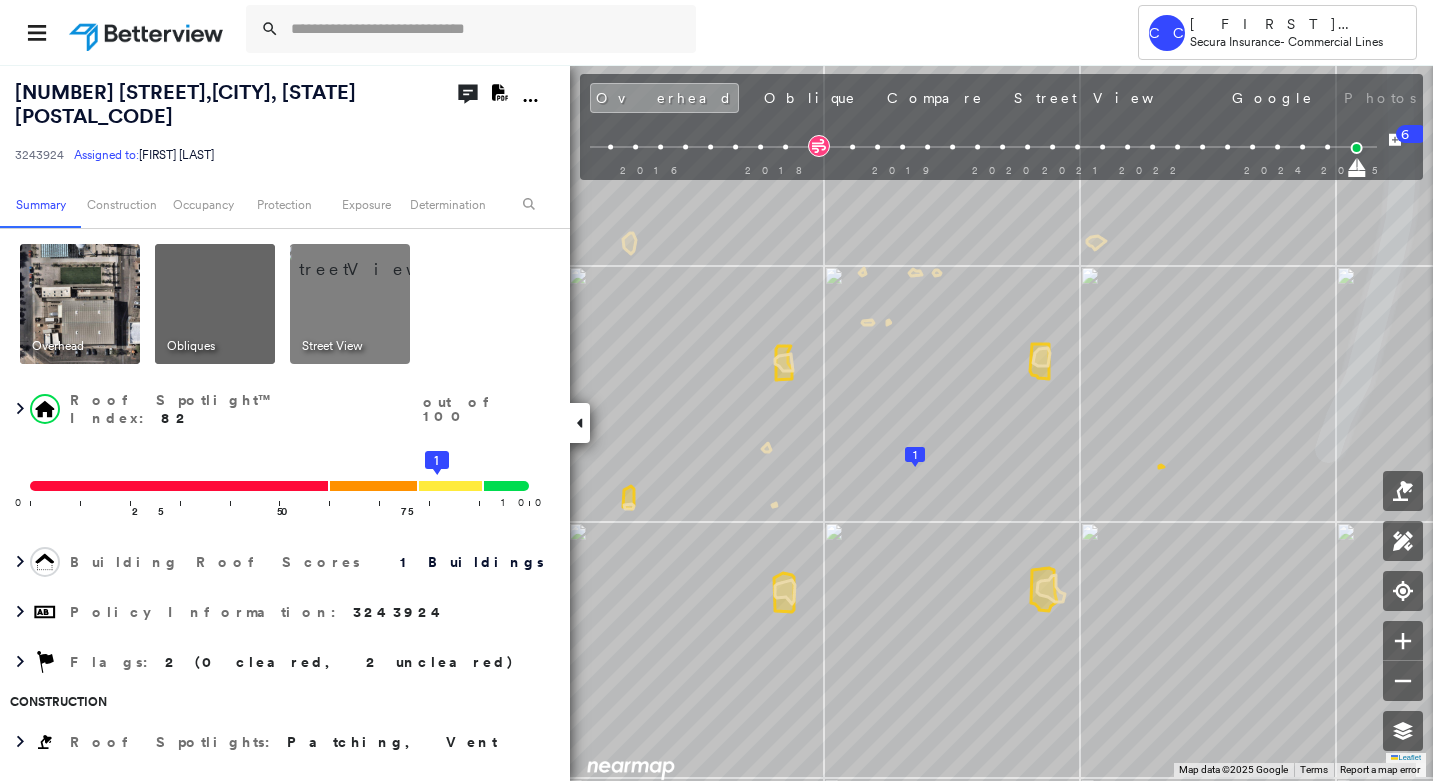 click 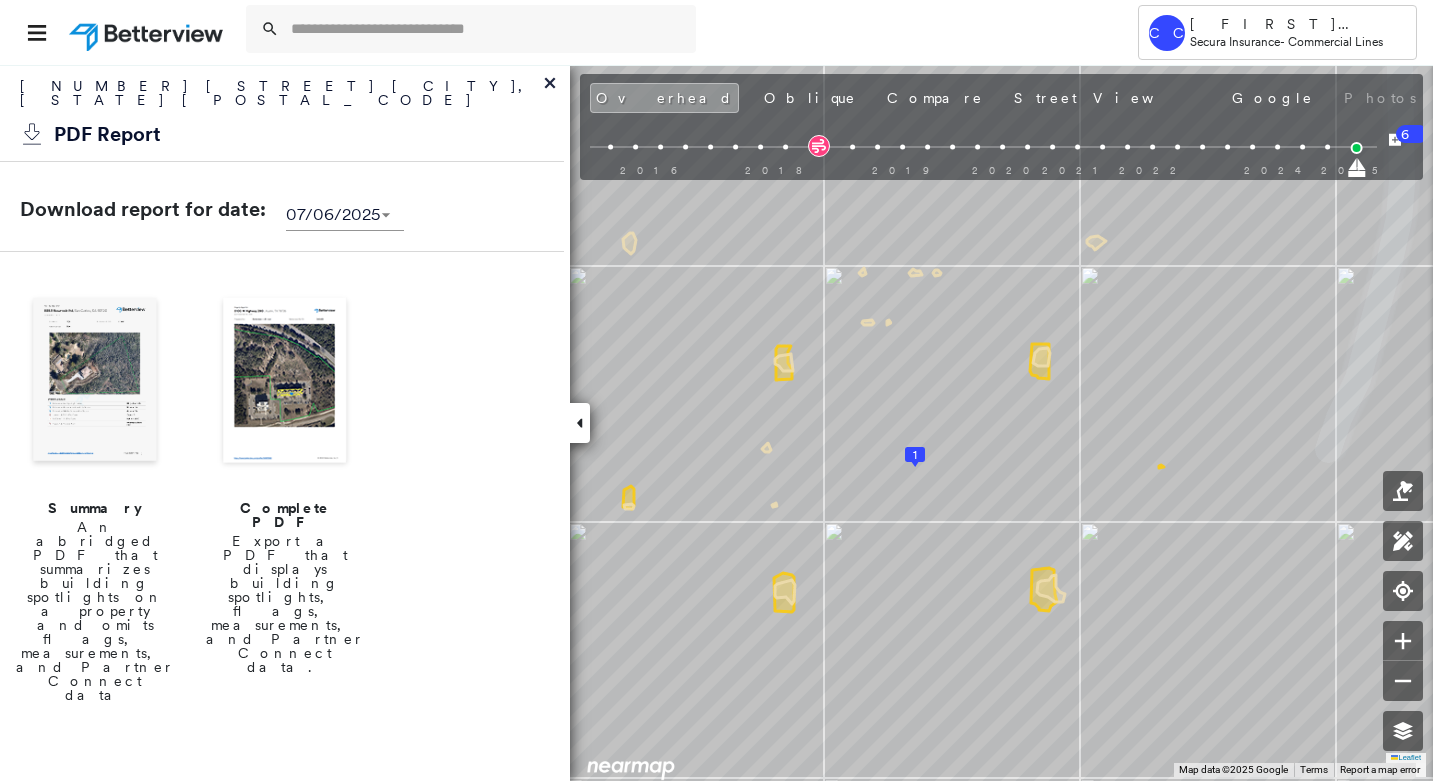 click at bounding box center [95, 382] 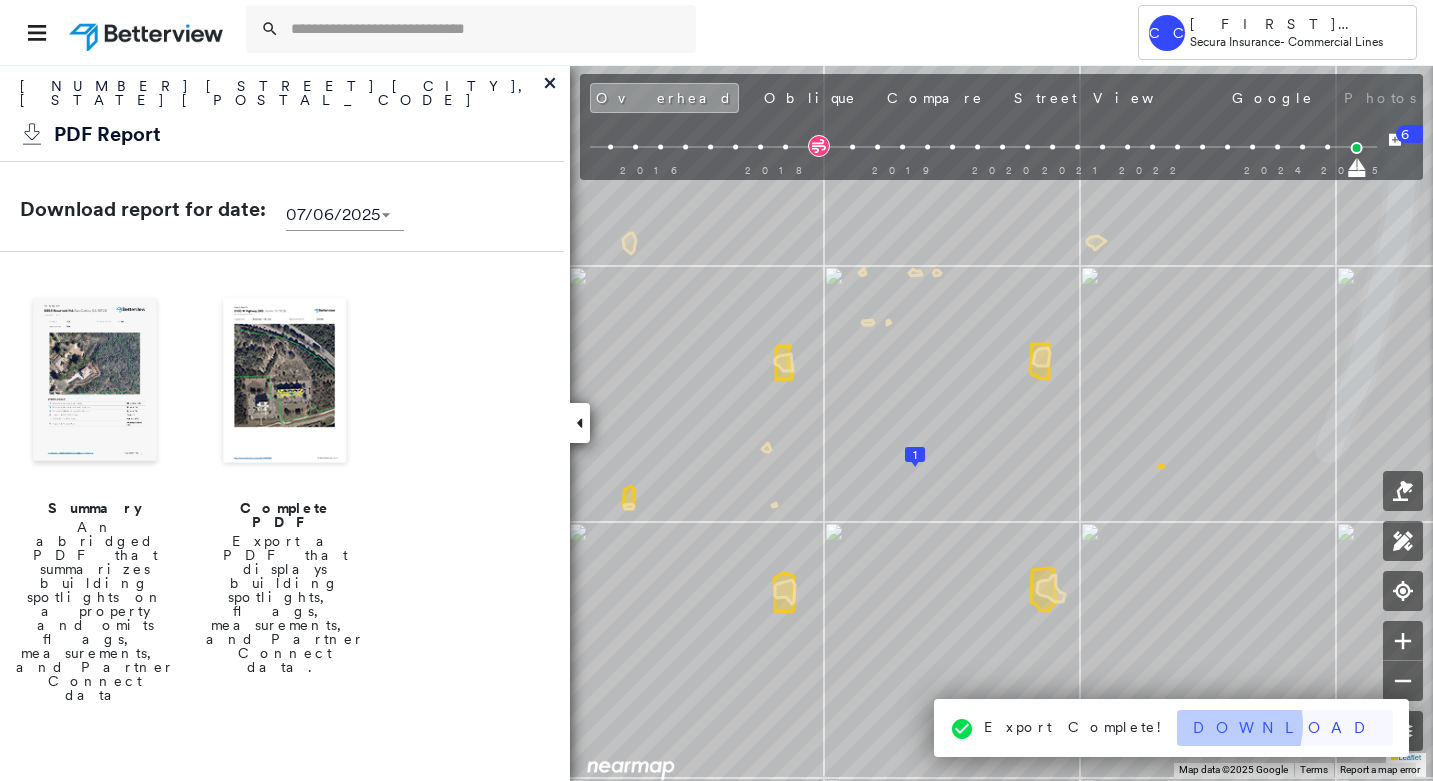 click on "Download" at bounding box center [1285, 728] 